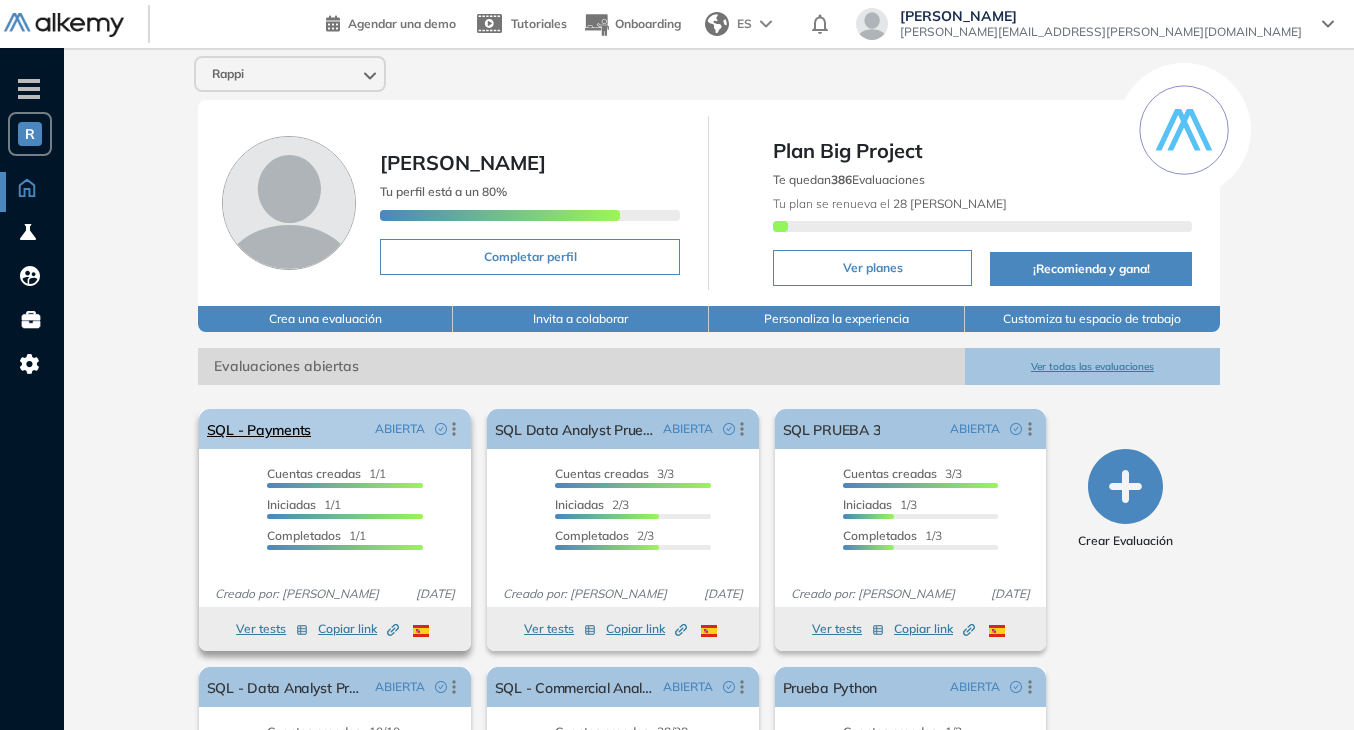 scroll, scrollTop: 203, scrollLeft: 0, axis: vertical 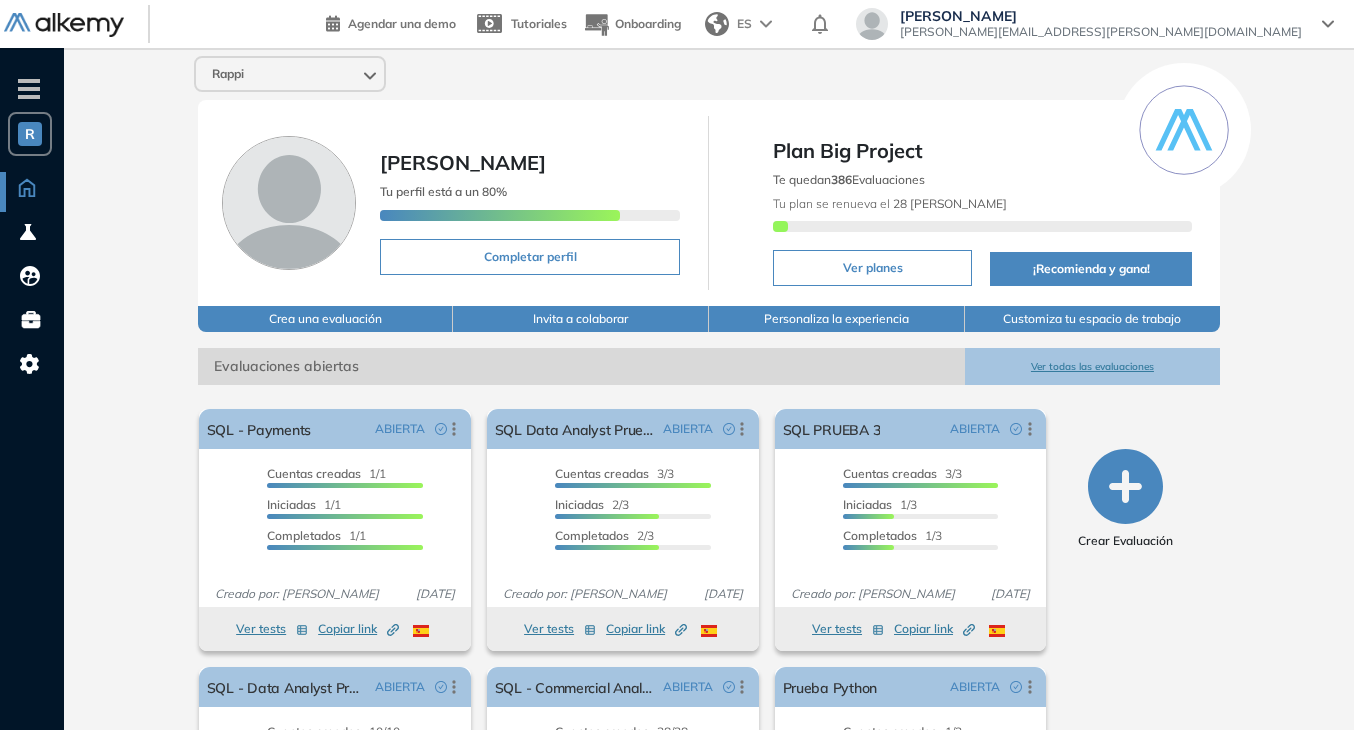 click on "[PERSON_NAME]" at bounding box center [1101, 16] 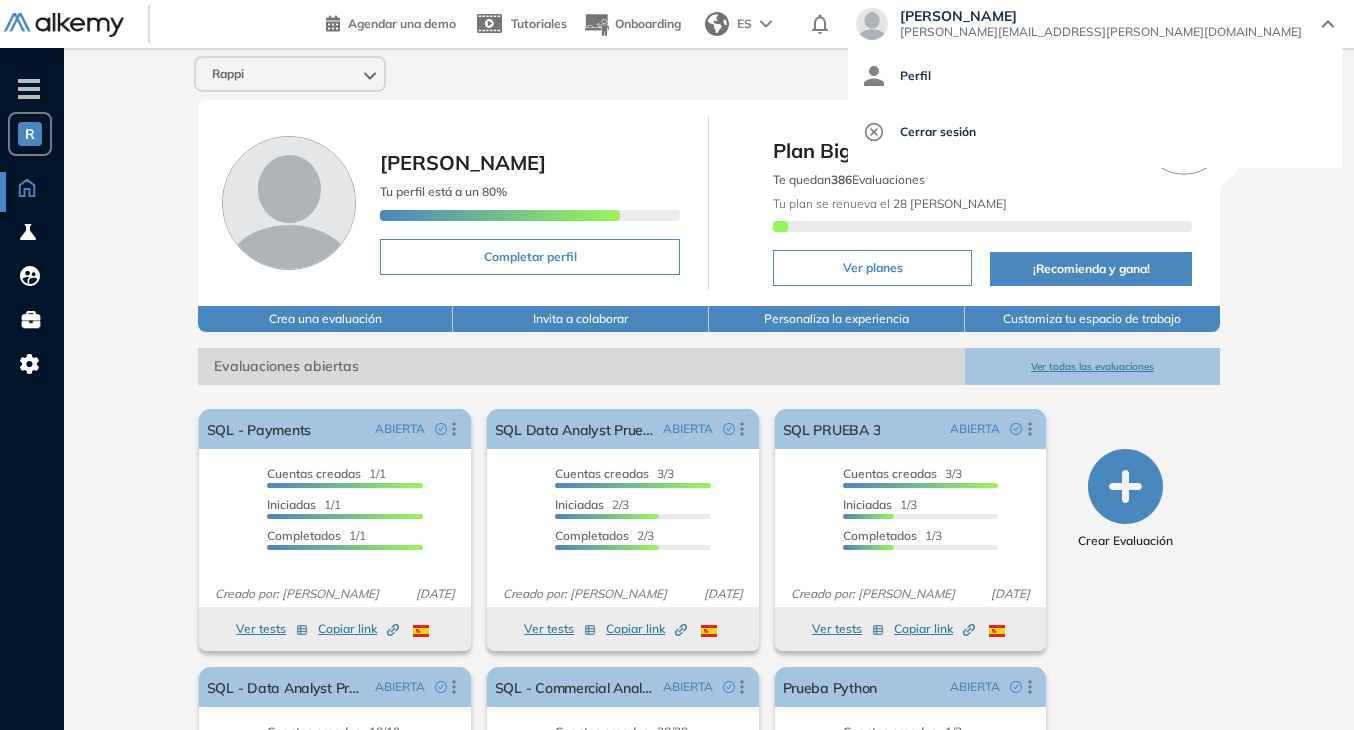 click on "[PERSON_NAME]" at bounding box center [1101, 16] 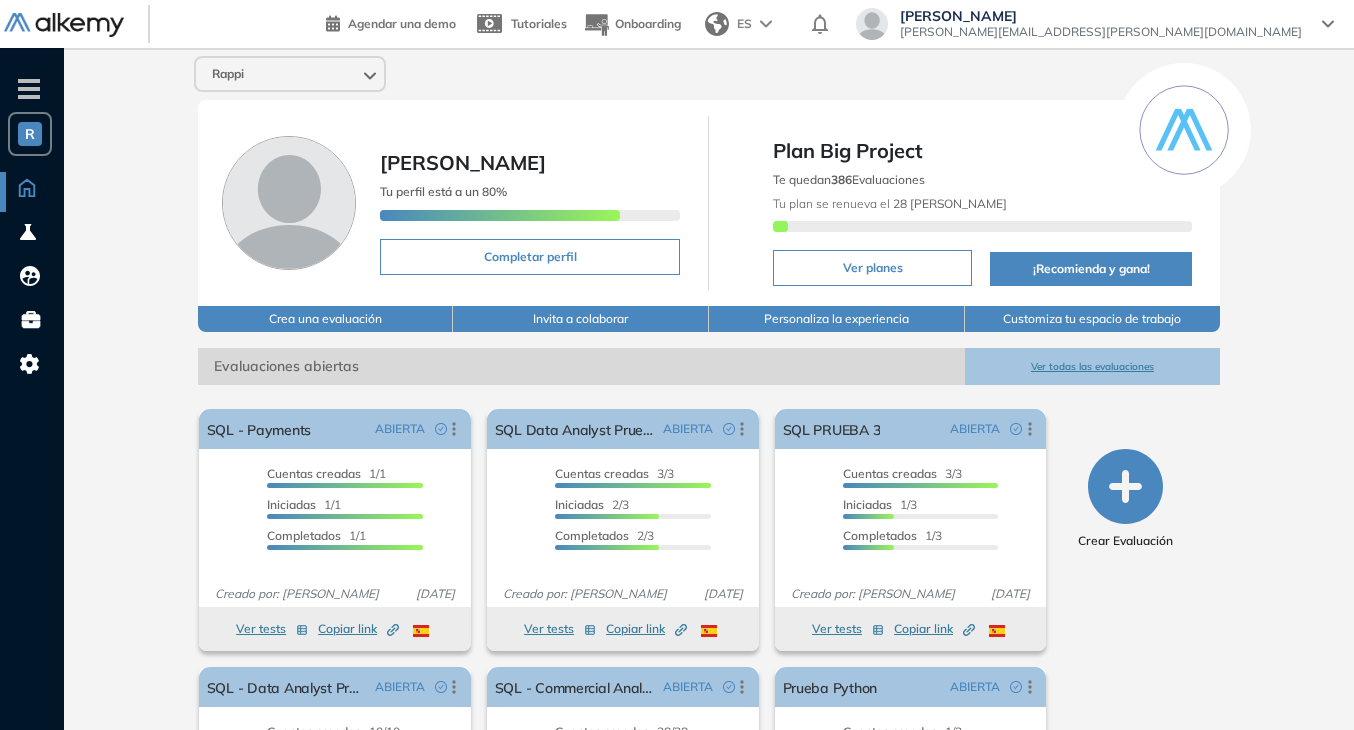 click on "Crea una evaluación" at bounding box center [326, 319] 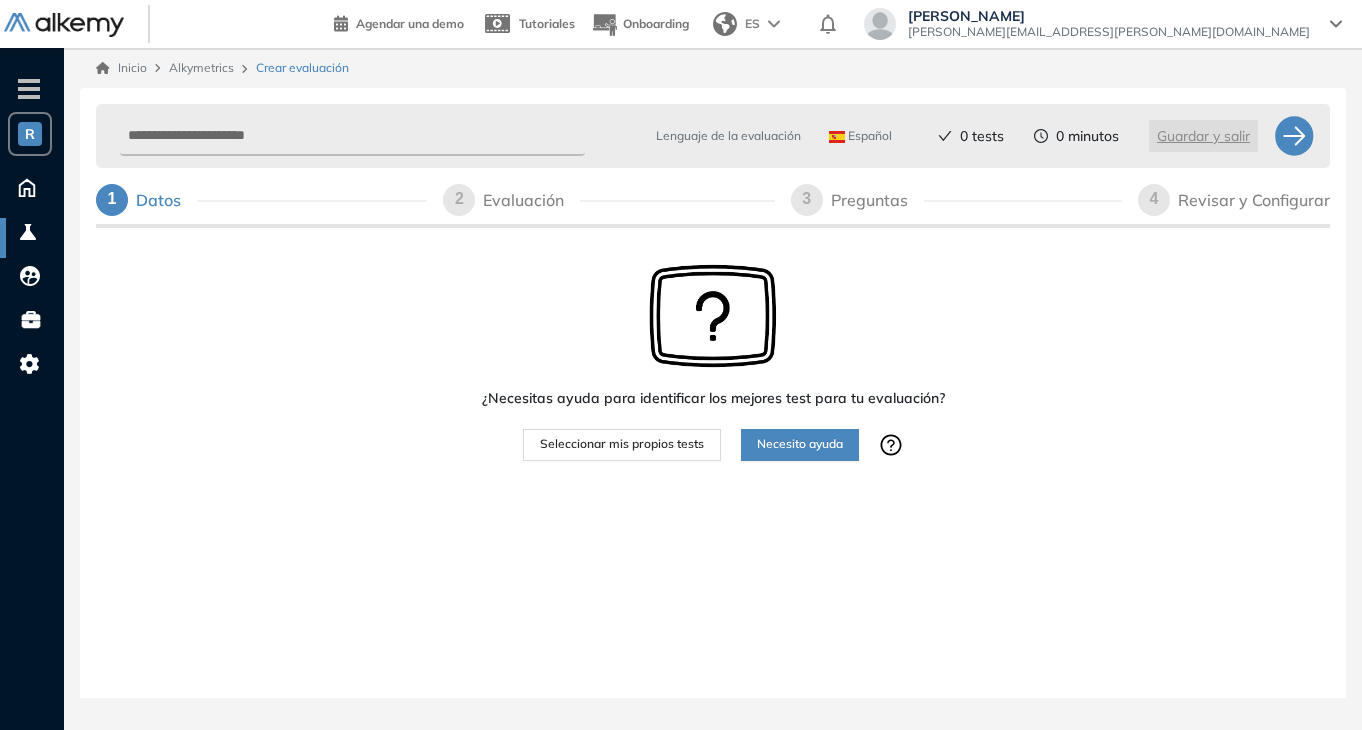 click at bounding box center (89, 24) 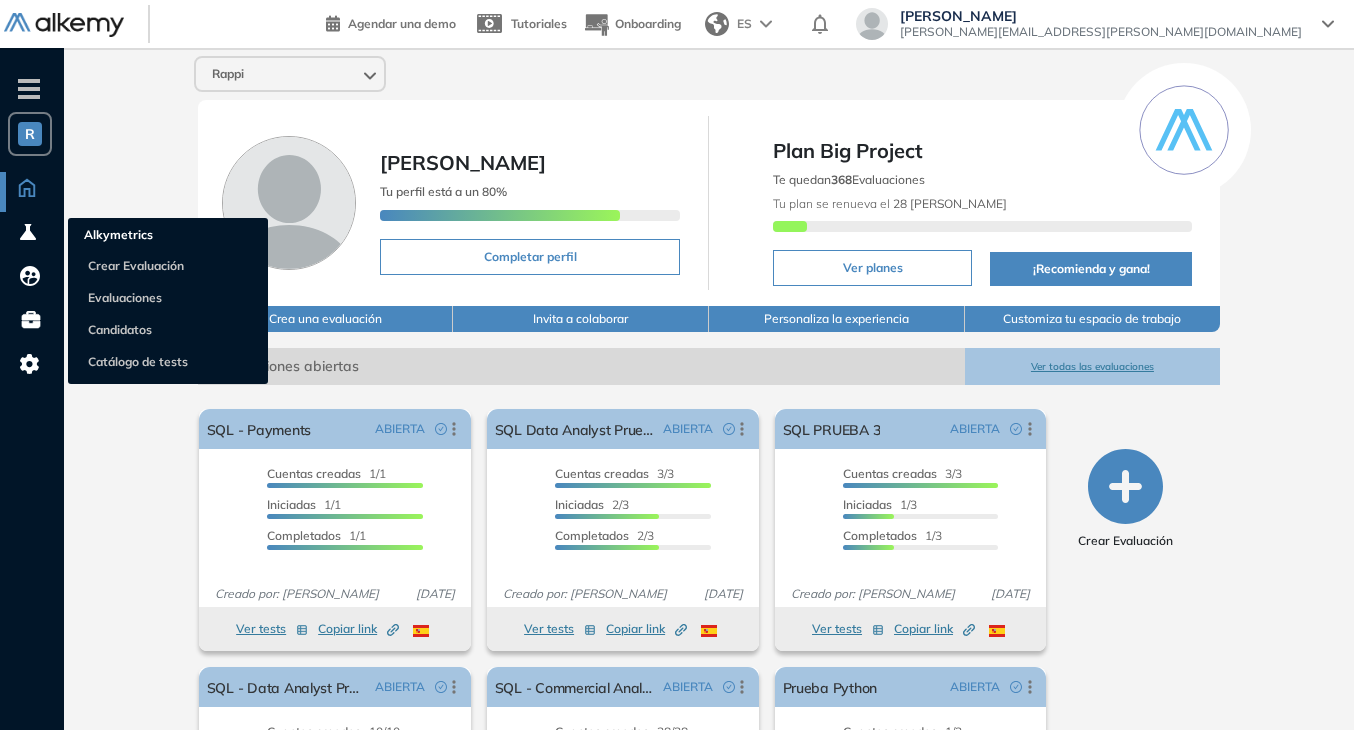 click 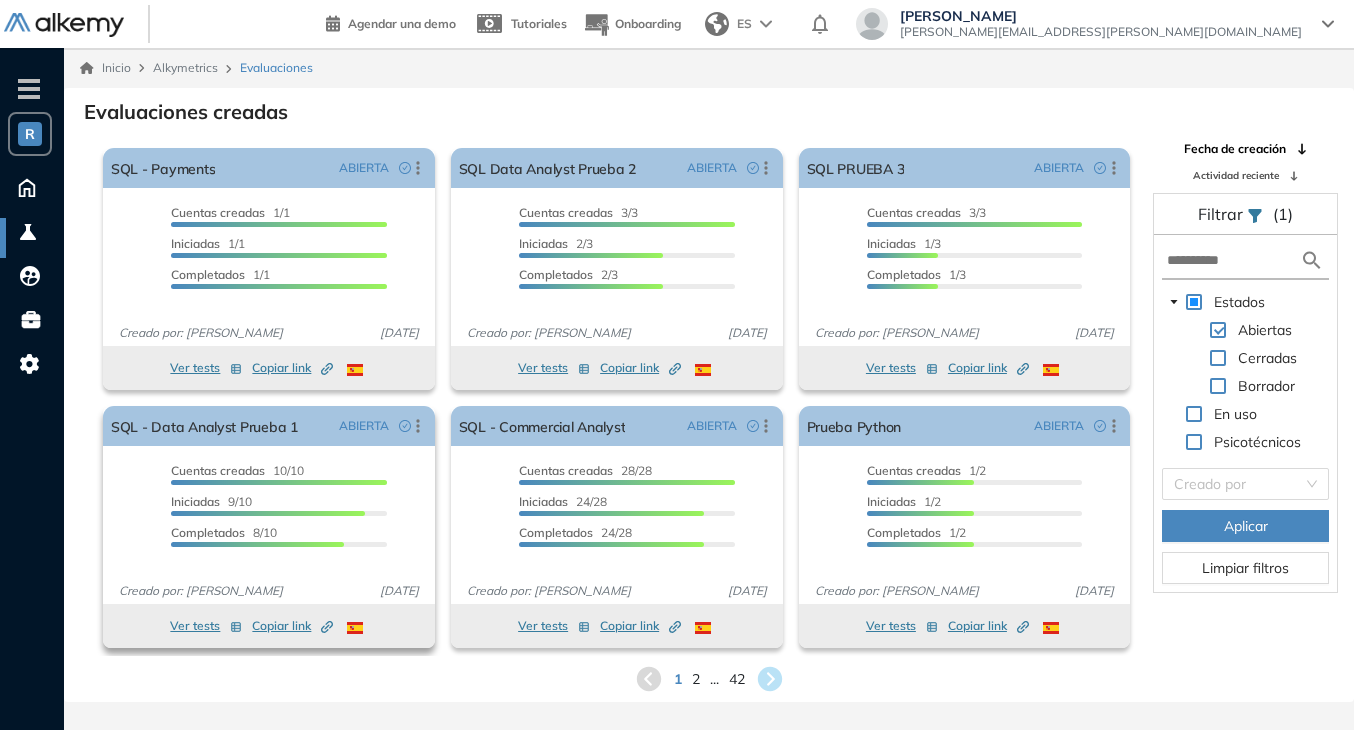 click on "Cuentas creadas" at bounding box center (218, 470) 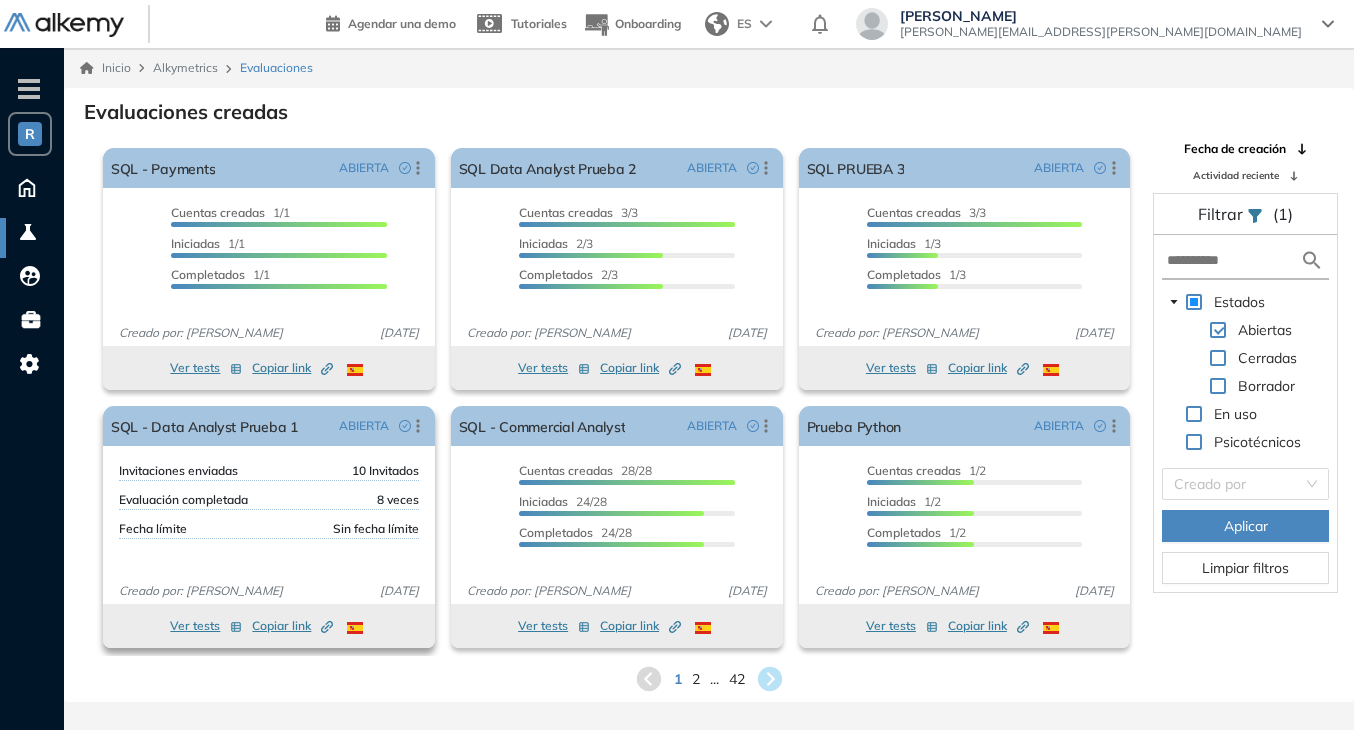 click on "Invitaciones enviadas 10 Invitados" at bounding box center (269, 471) 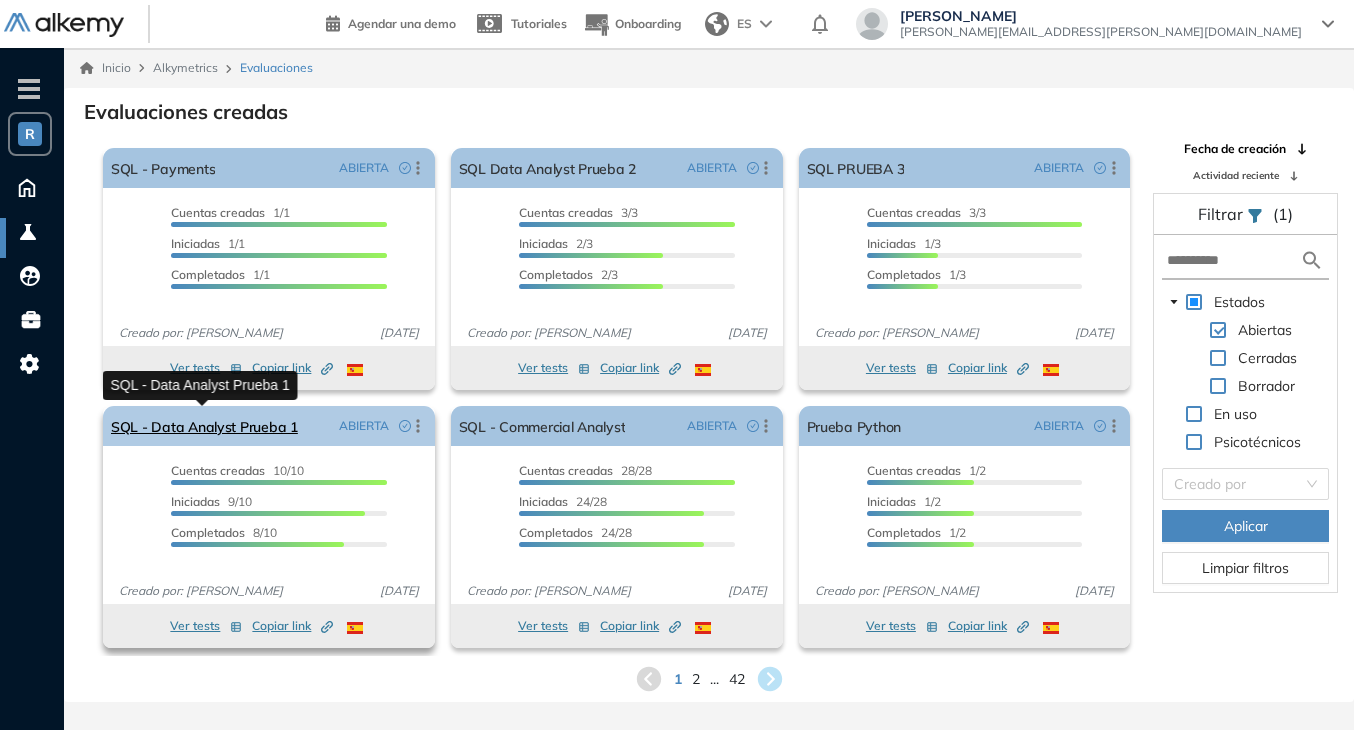click on "SQL - Data Analyst Prueba 1" at bounding box center [204, 426] 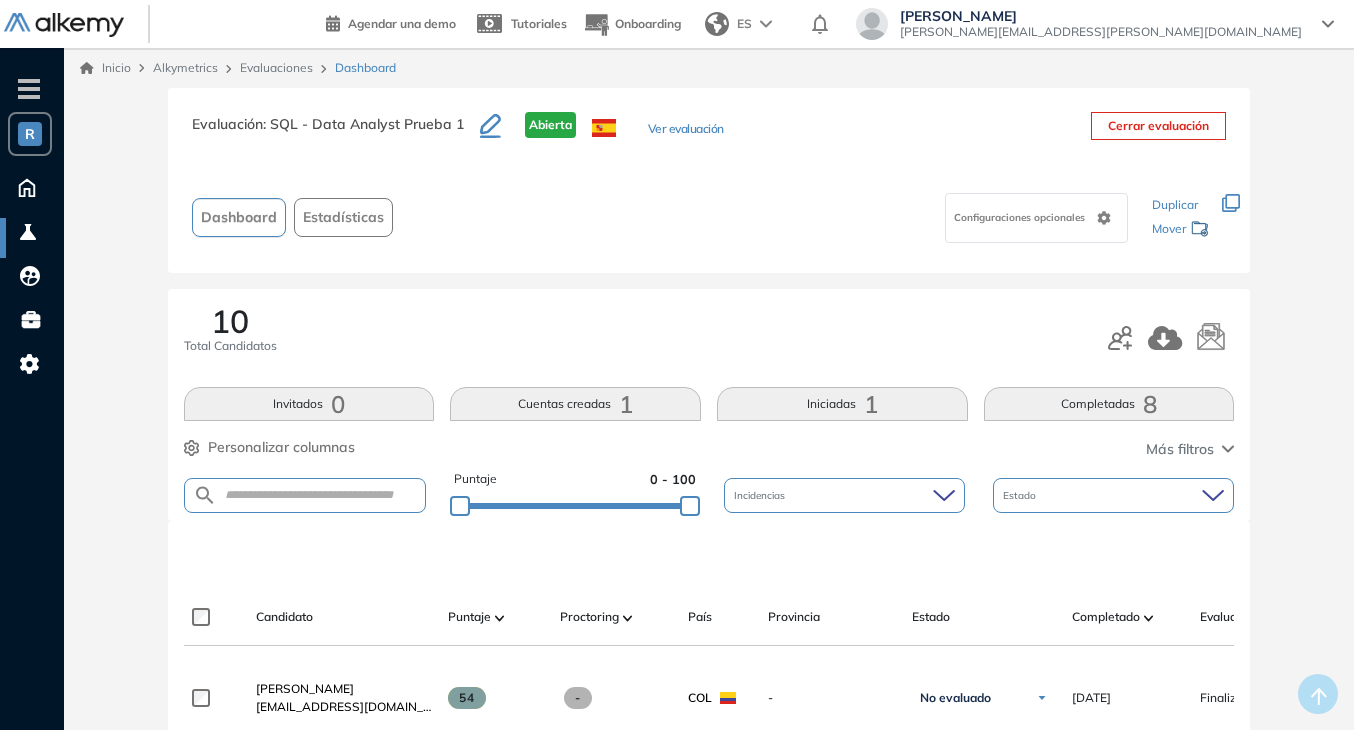 click on "Completadas 8" at bounding box center [1109, 404] 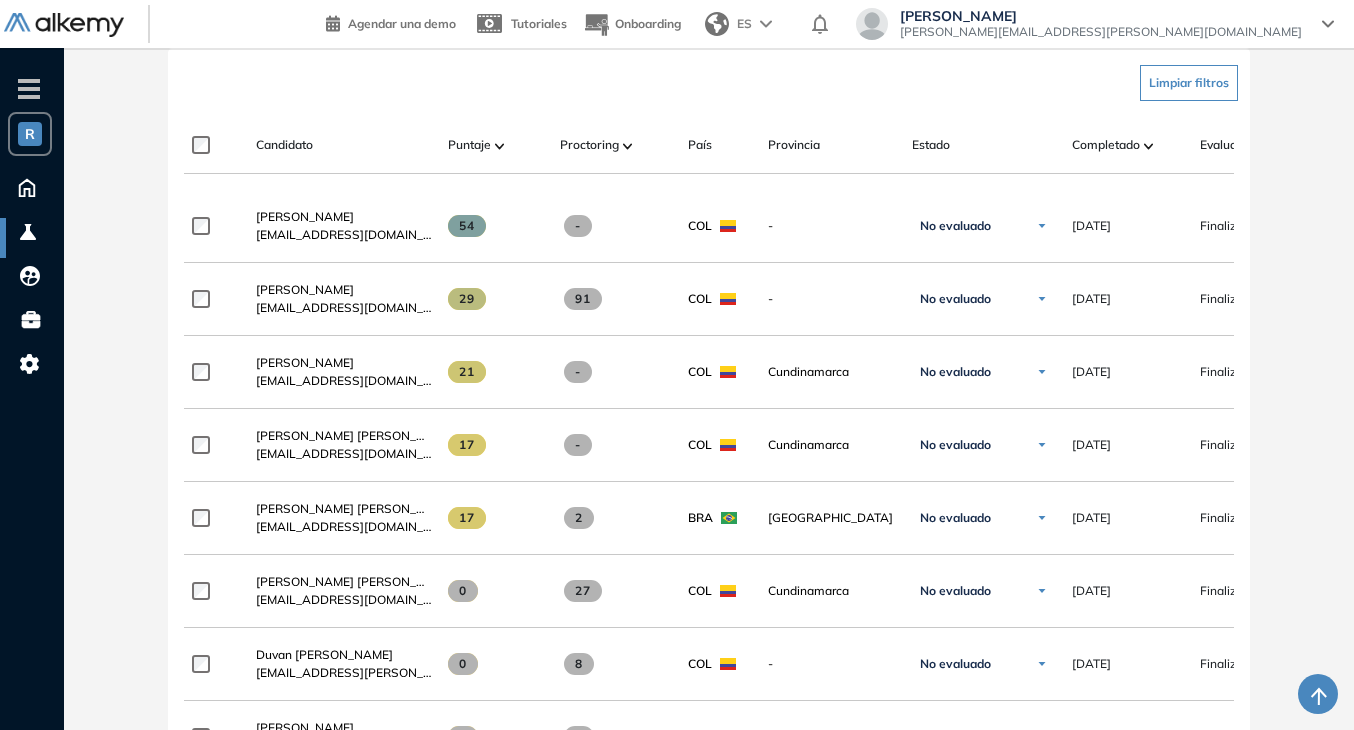 scroll, scrollTop: 500, scrollLeft: 0, axis: vertical 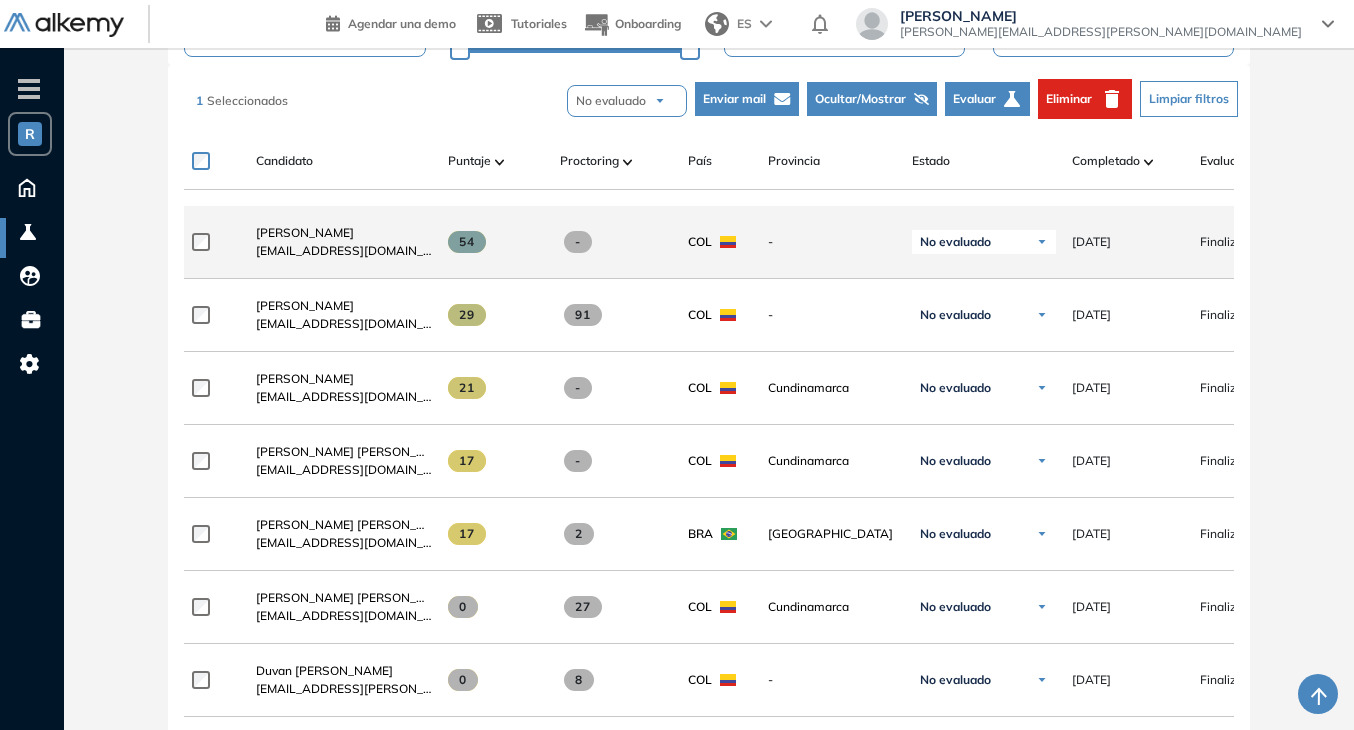 click on "-" at bounding box center (832, 242) 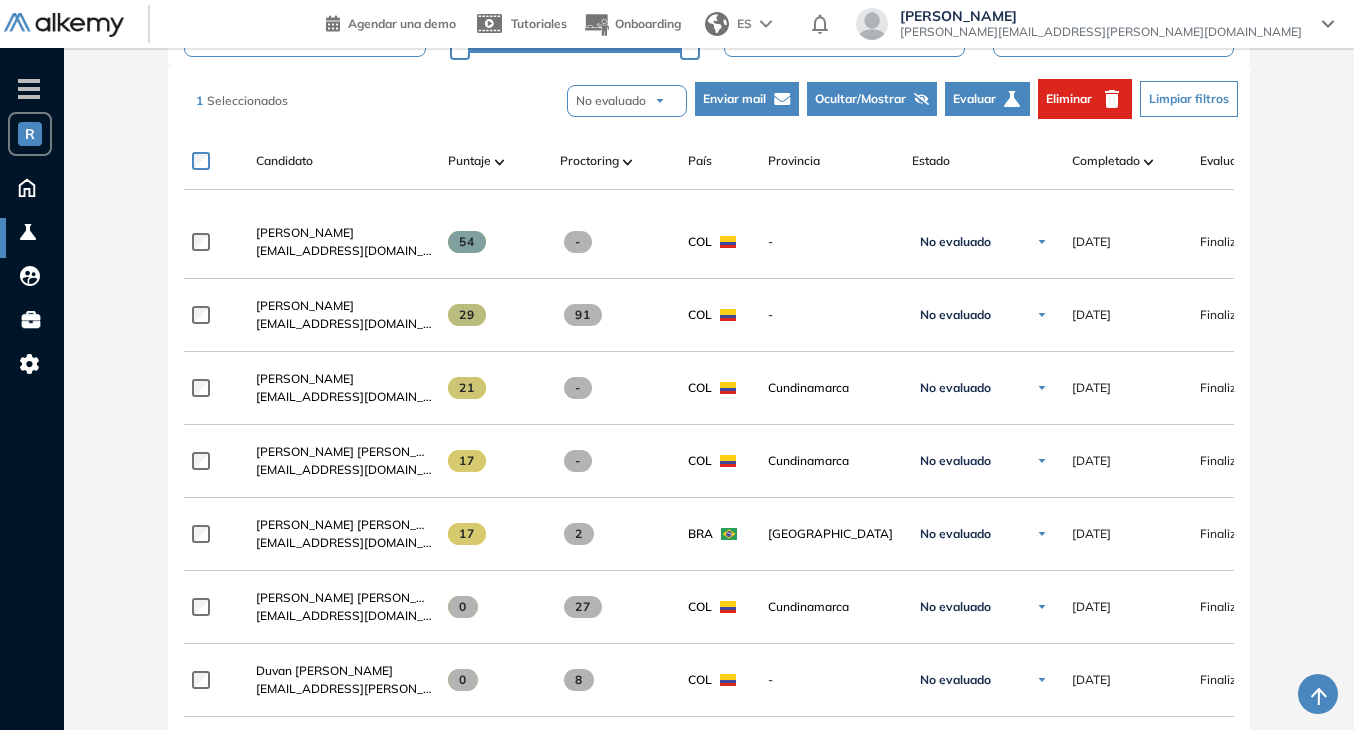 click on "1 Seleccionados No evaluado No evaluado Evaluado A entrevistar Entrevistado Finalista Oferta enviada Oferta rechazada Sin respuesta Rechazado Contratado Enviar mail Ocultar/Mostrar Evaluar Eliminar Limpiar filtros" at bounding box center [713, 99] 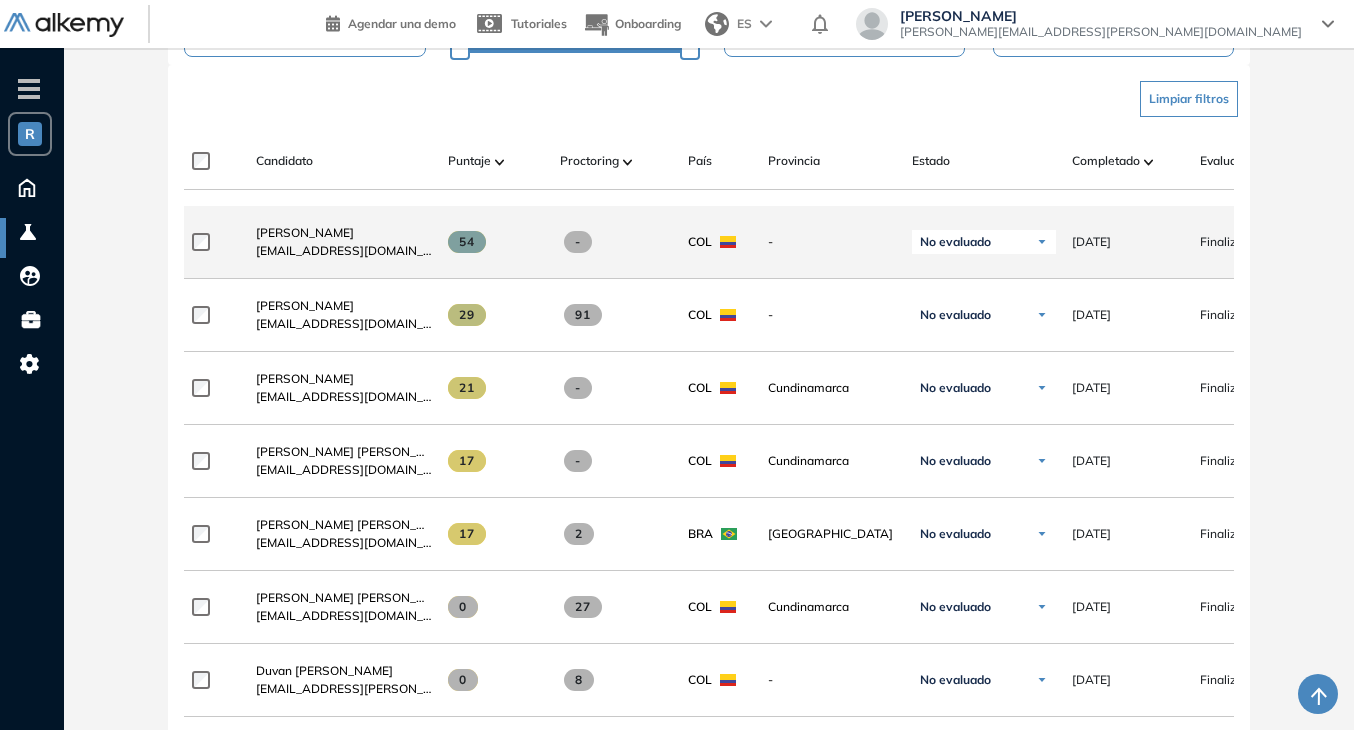 click on "Finalizado" 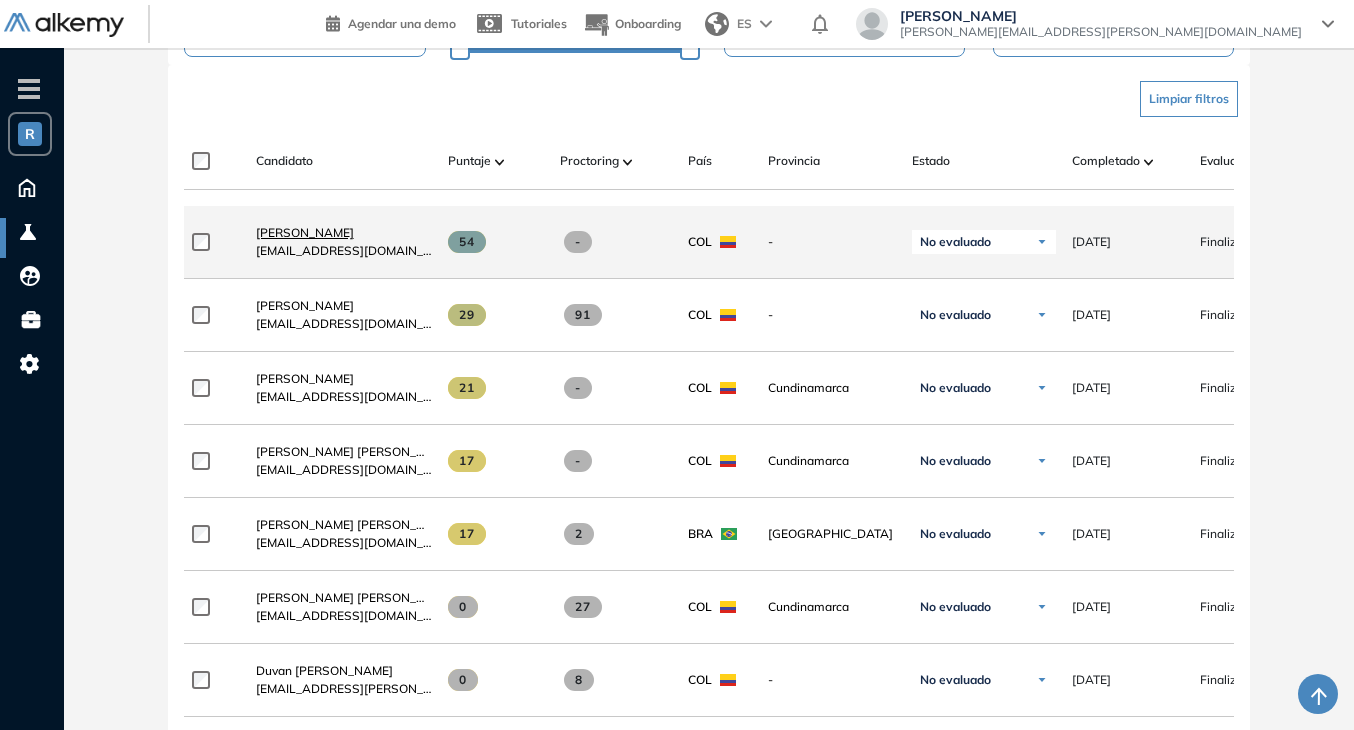 click on "[PERSON_NAME]" at bounding box center (305, 232) 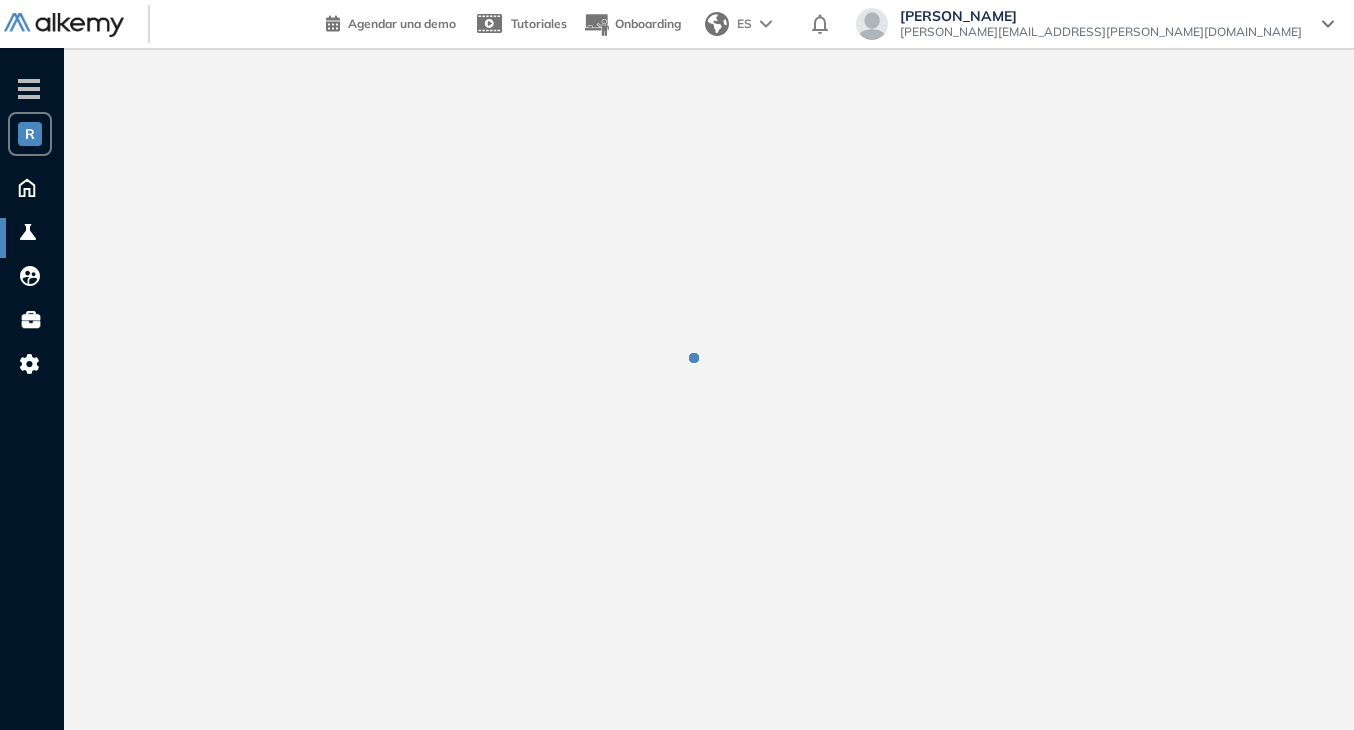 scroll, scrollTop: 0, scrollLeft: 0, axis: both 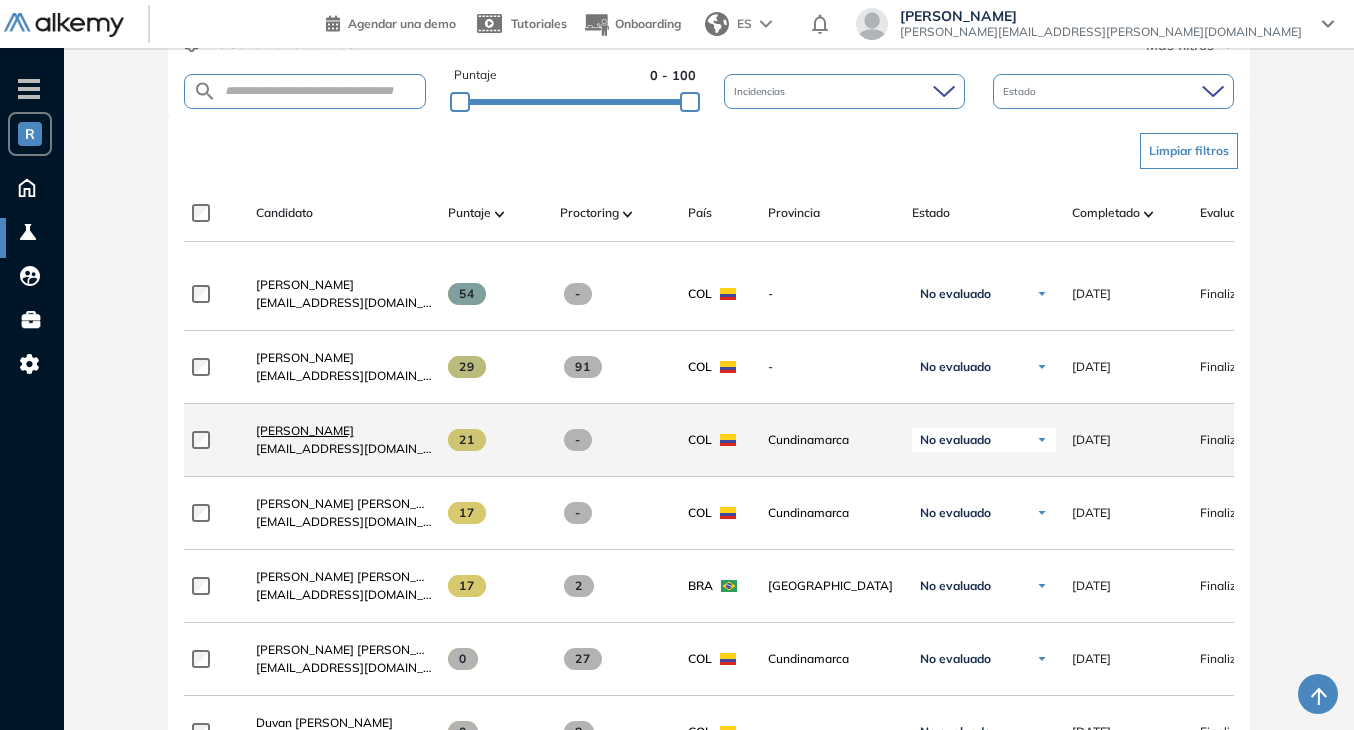 click on "[PERSON_NAME]" at bounding box center [305, 430] 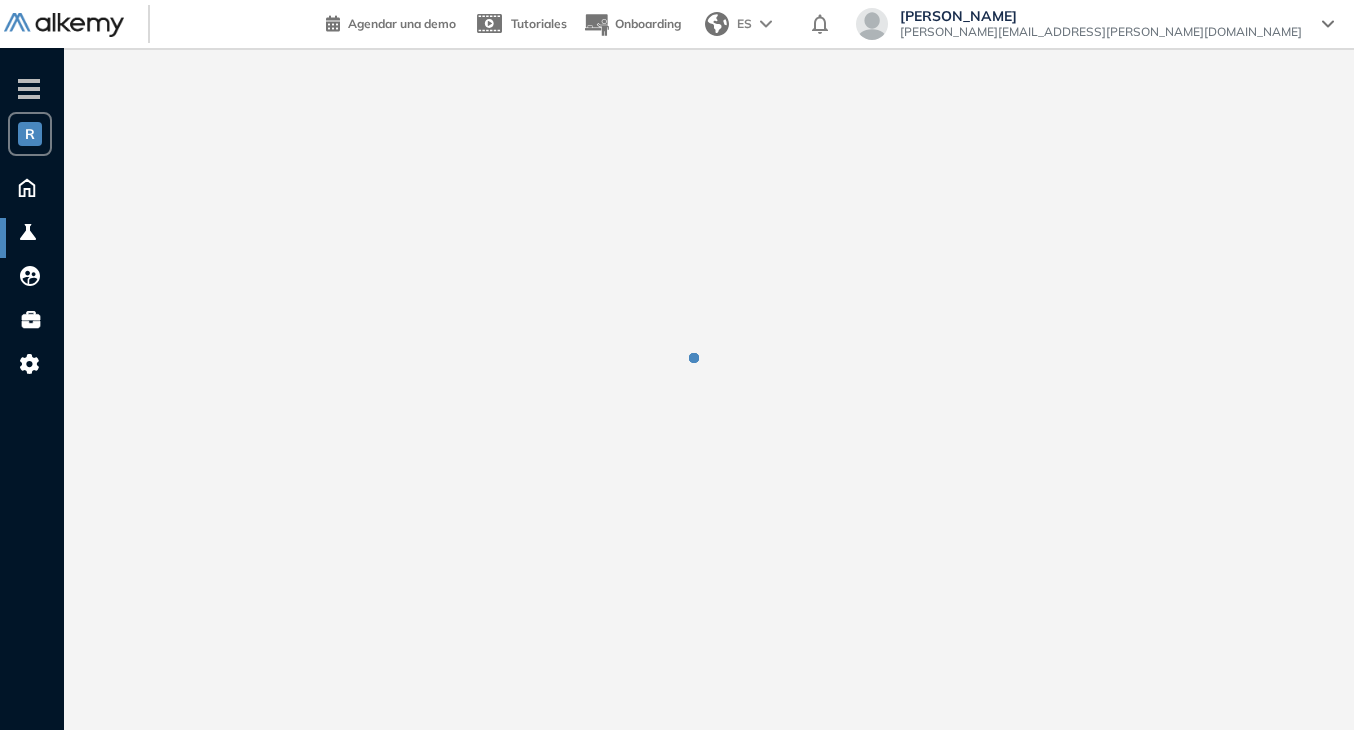 scroll, scrollTop: 0, scrollLeft: 0, axis: both 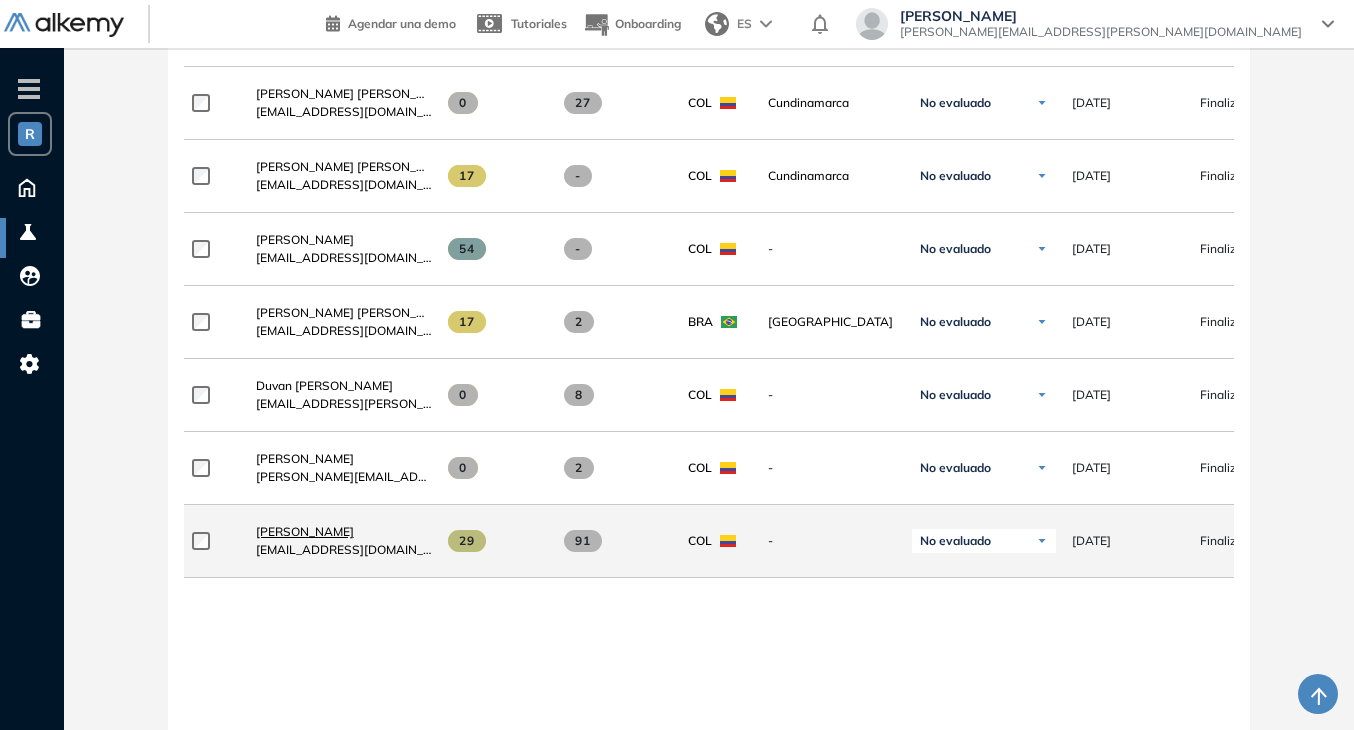 click on "[PERSON_NAME]" at bounding box center [305, 531] 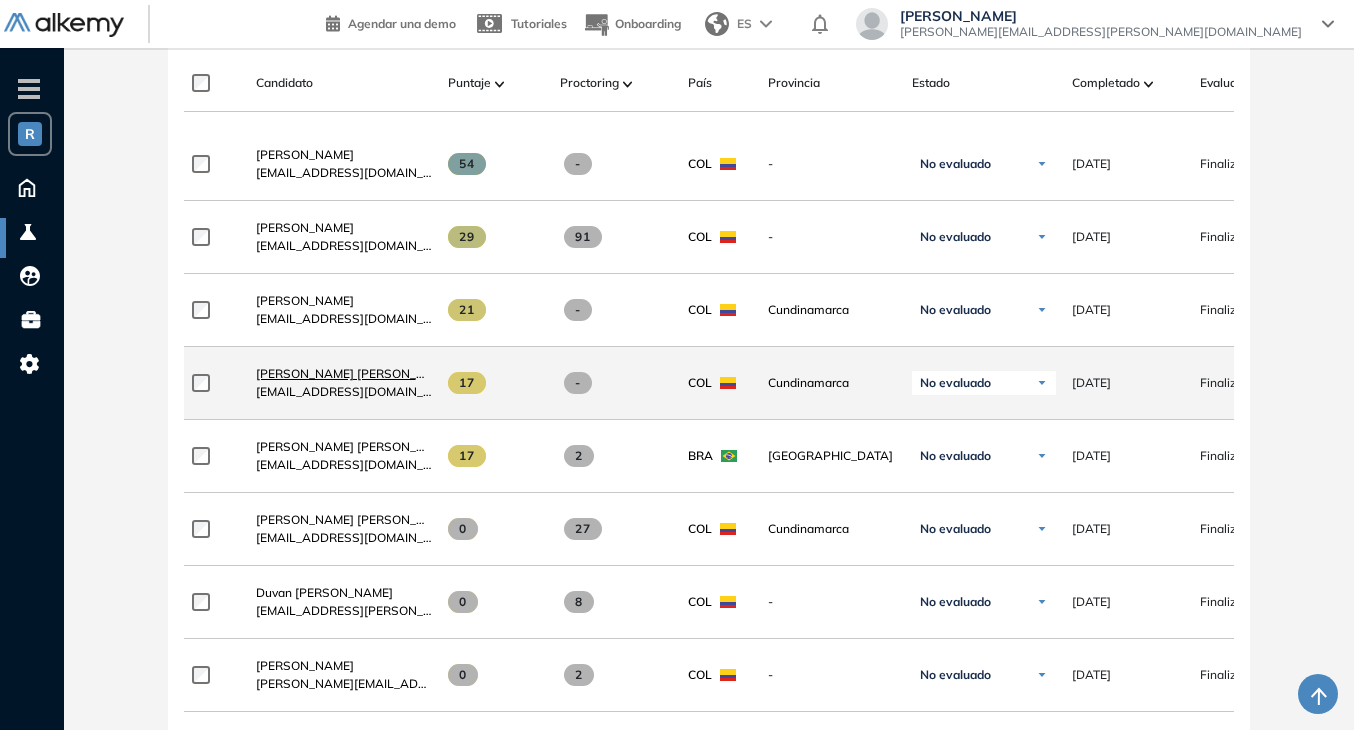 scroll, scrollTop: 543, scrollLeft: 0, axis: vertical 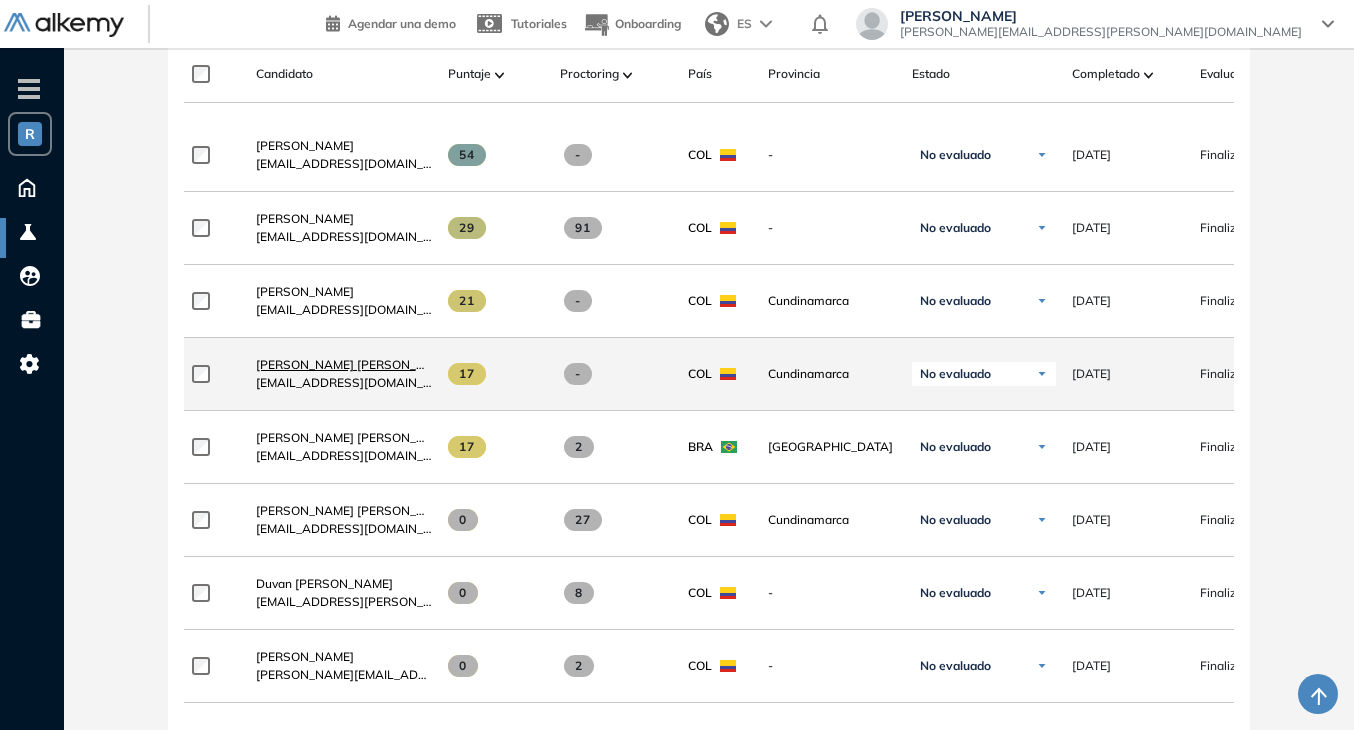 click on "[PERSON_NAME] [PERSON_NAME]" at bounding box center [355, 364] 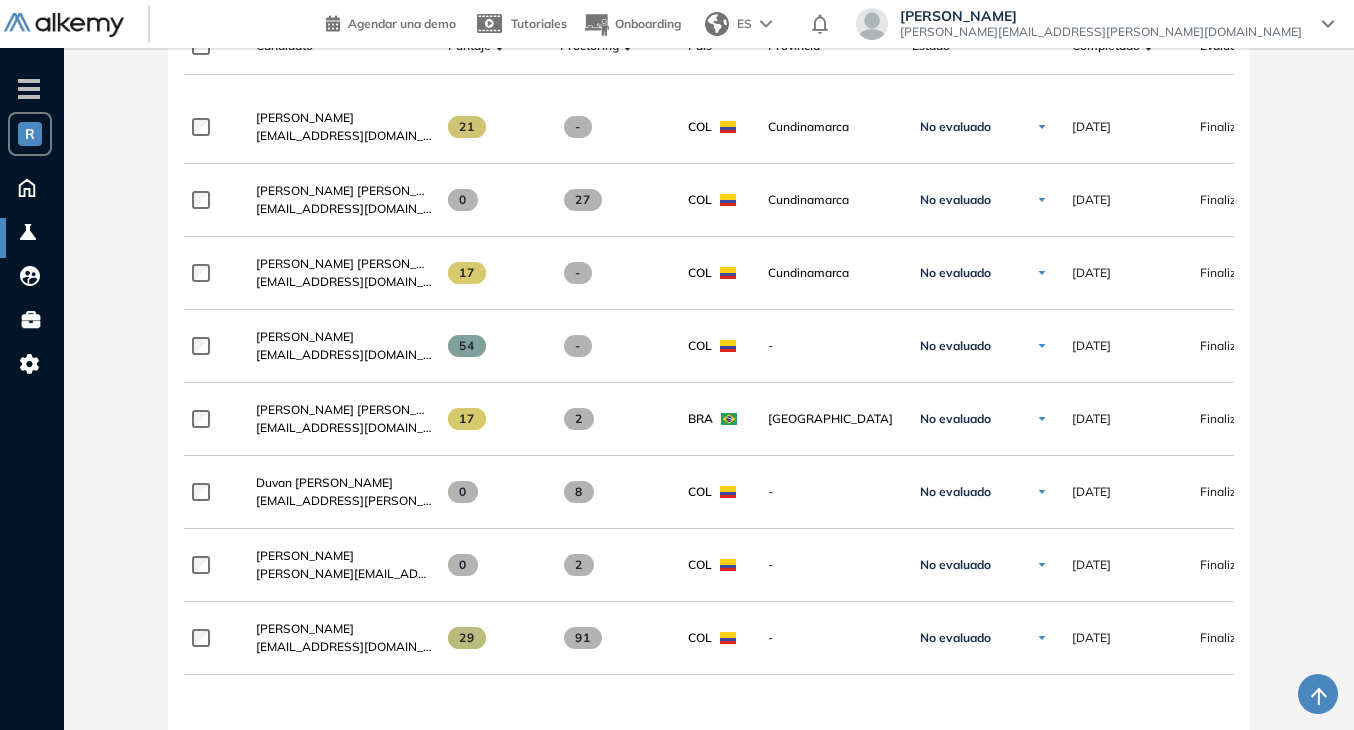 scroll, scrollTop: 545, scrollLeft: 0, axis: vertical 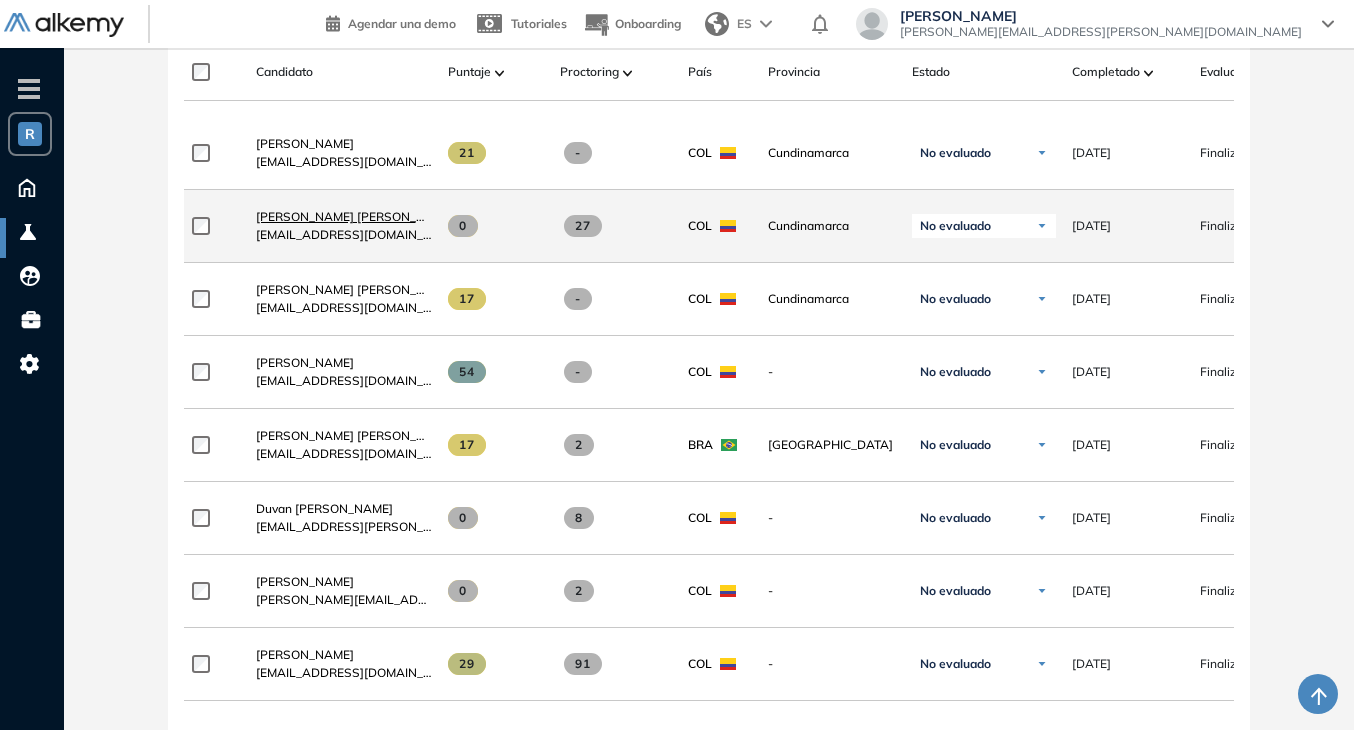 click on "[PERSON_NAME] [PERSON_NAME]" at bounding box center (355, 216) 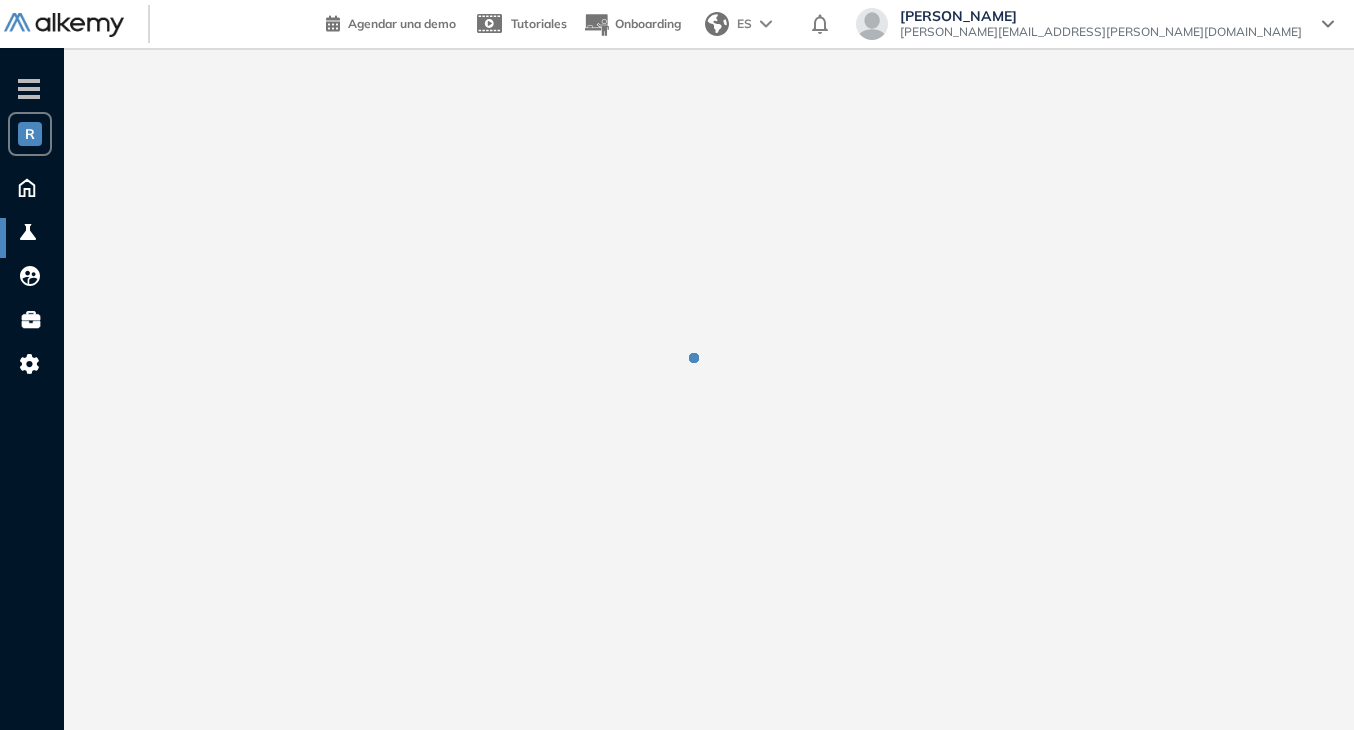 scroll, scrollTop: 0, scrollLeft: 0, axis: both 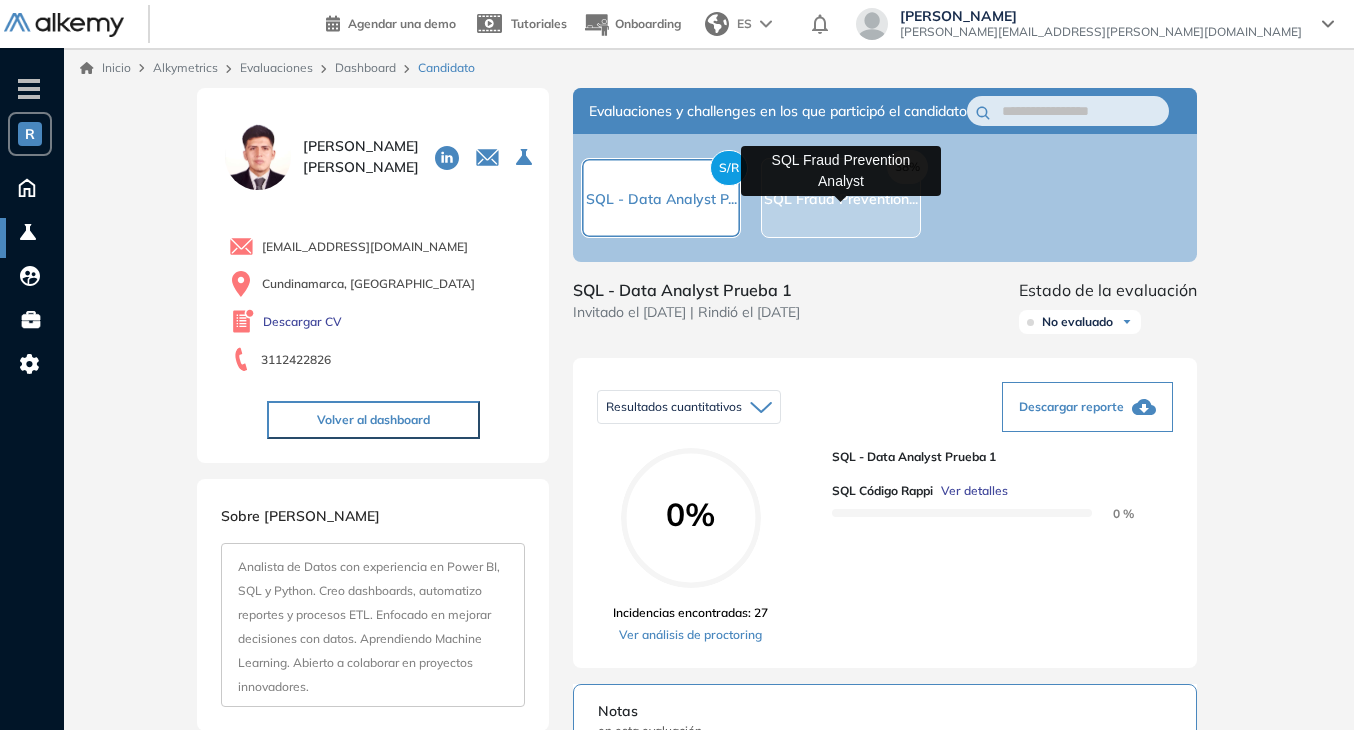 click on "SQL Fraud Prevention..." at bounding box center [841, 199] 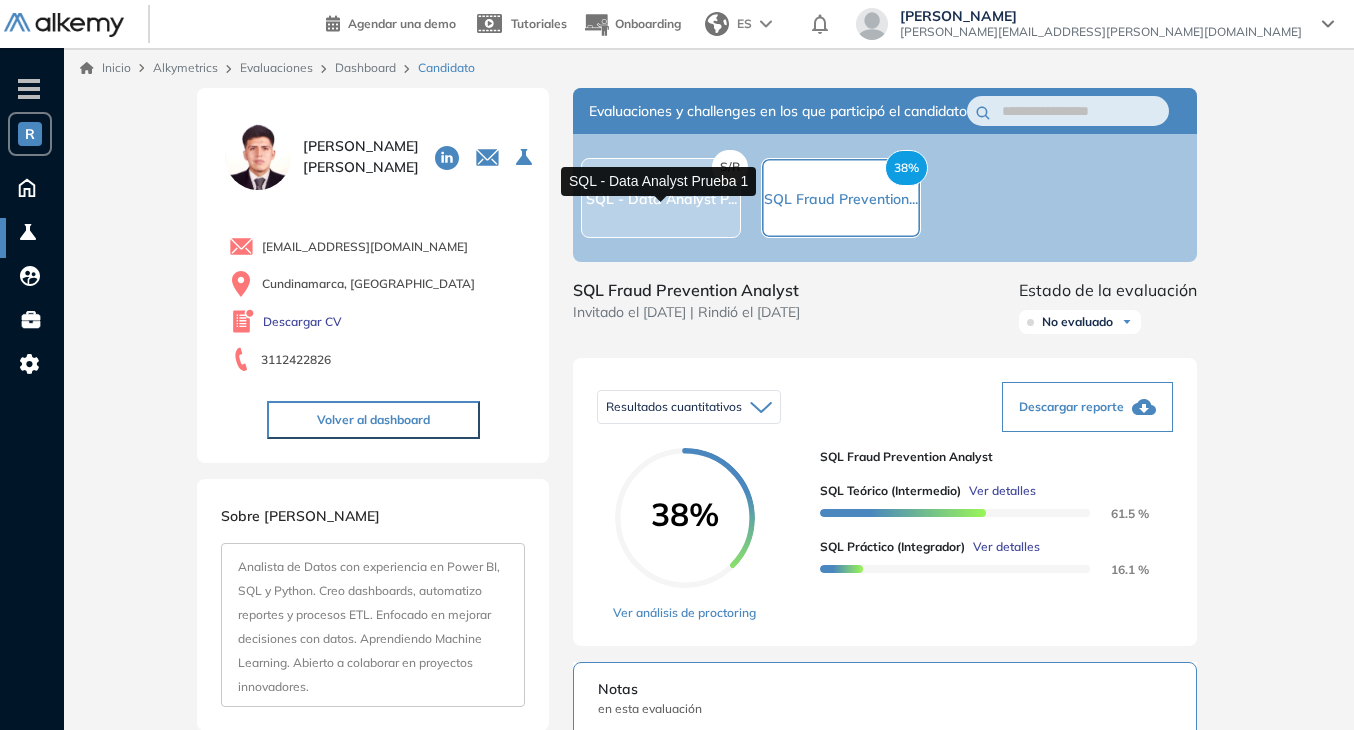 click on "SQL - Data Analyst P..." at bounding box center [661, 199] 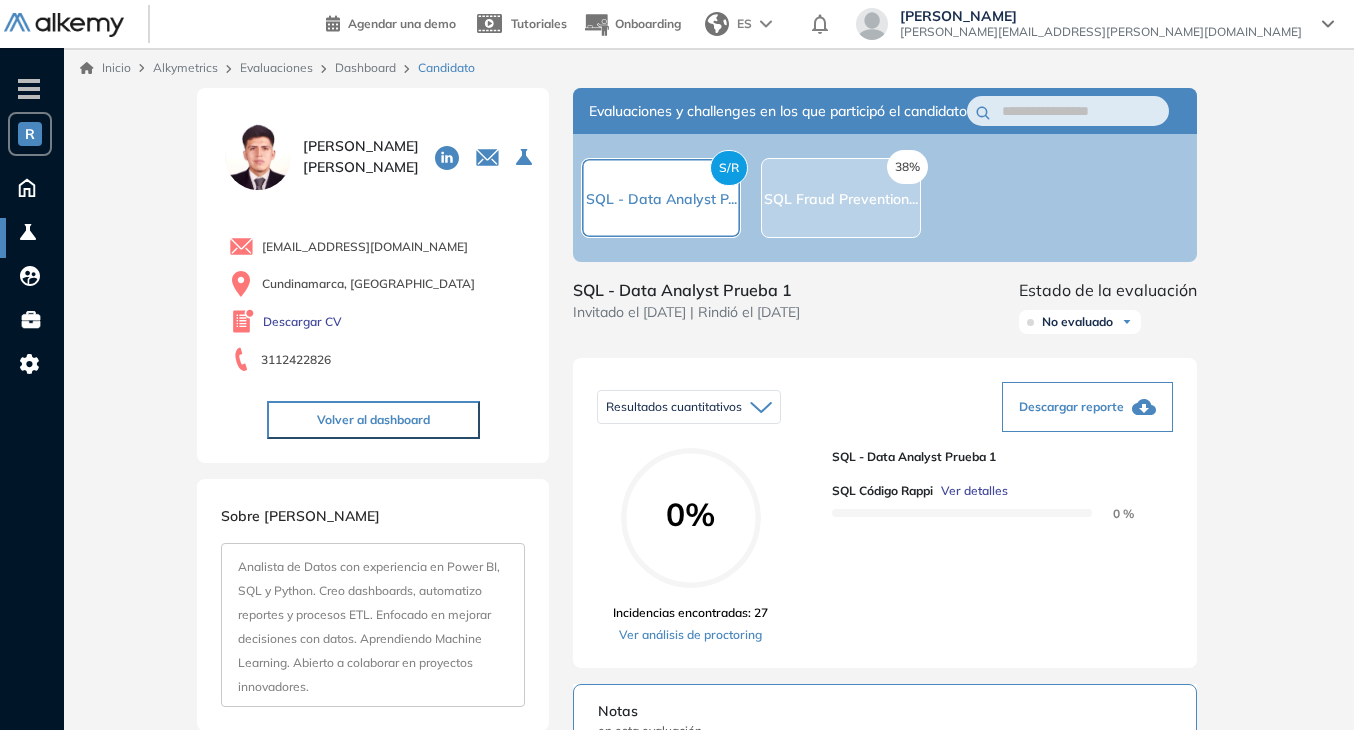 click on "38% SQL Fraud Prevention..." at bounding box center (841, 198) 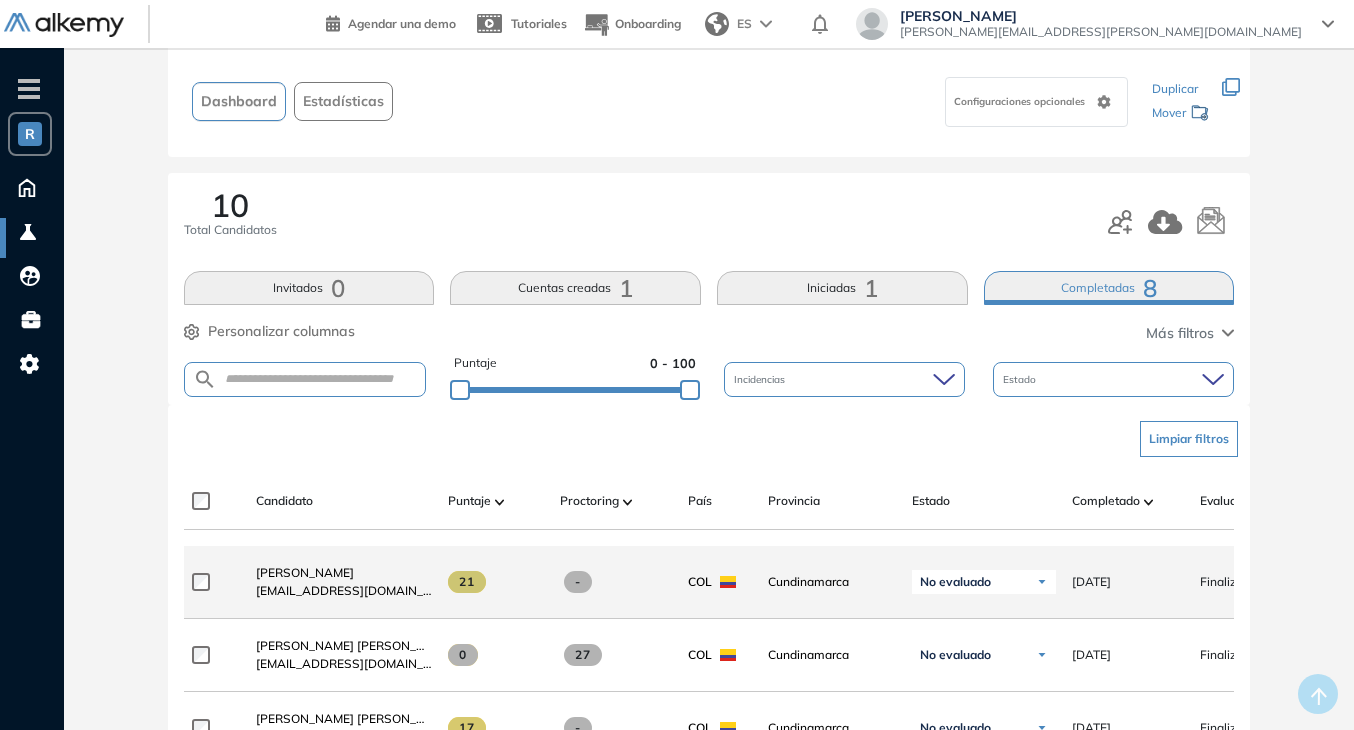 scroll, scrollTop: 0, scrollLeft: 0, axis: both 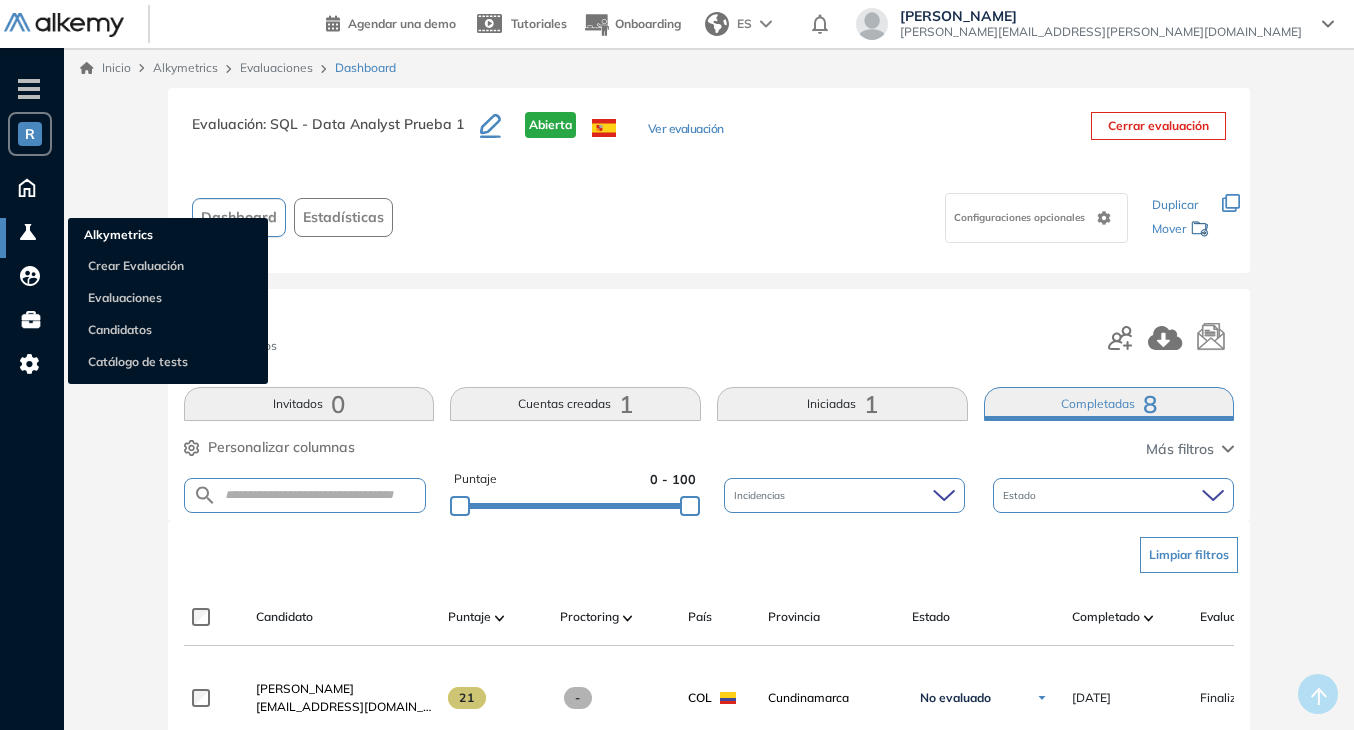 click 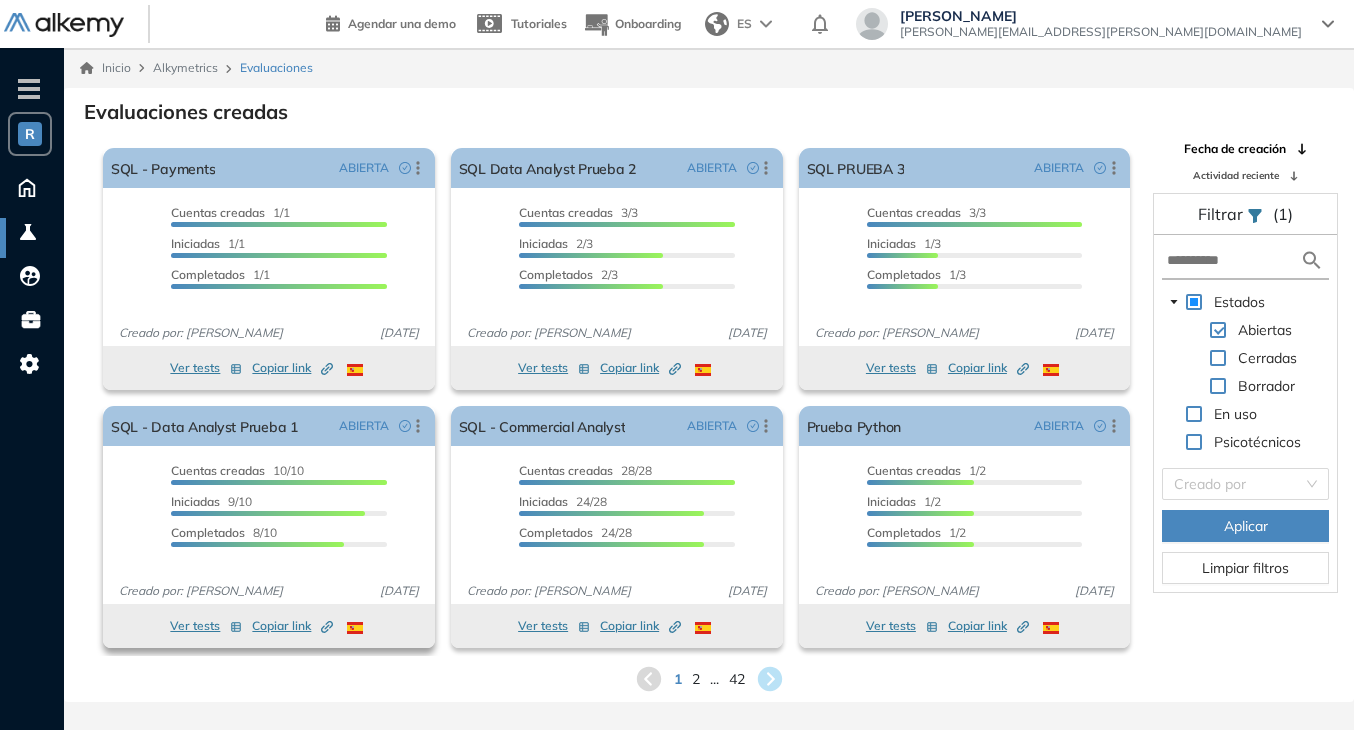 click on "Created by potrace 1.16, written by [PERSON_NAME] [DATE]-[DATE]" 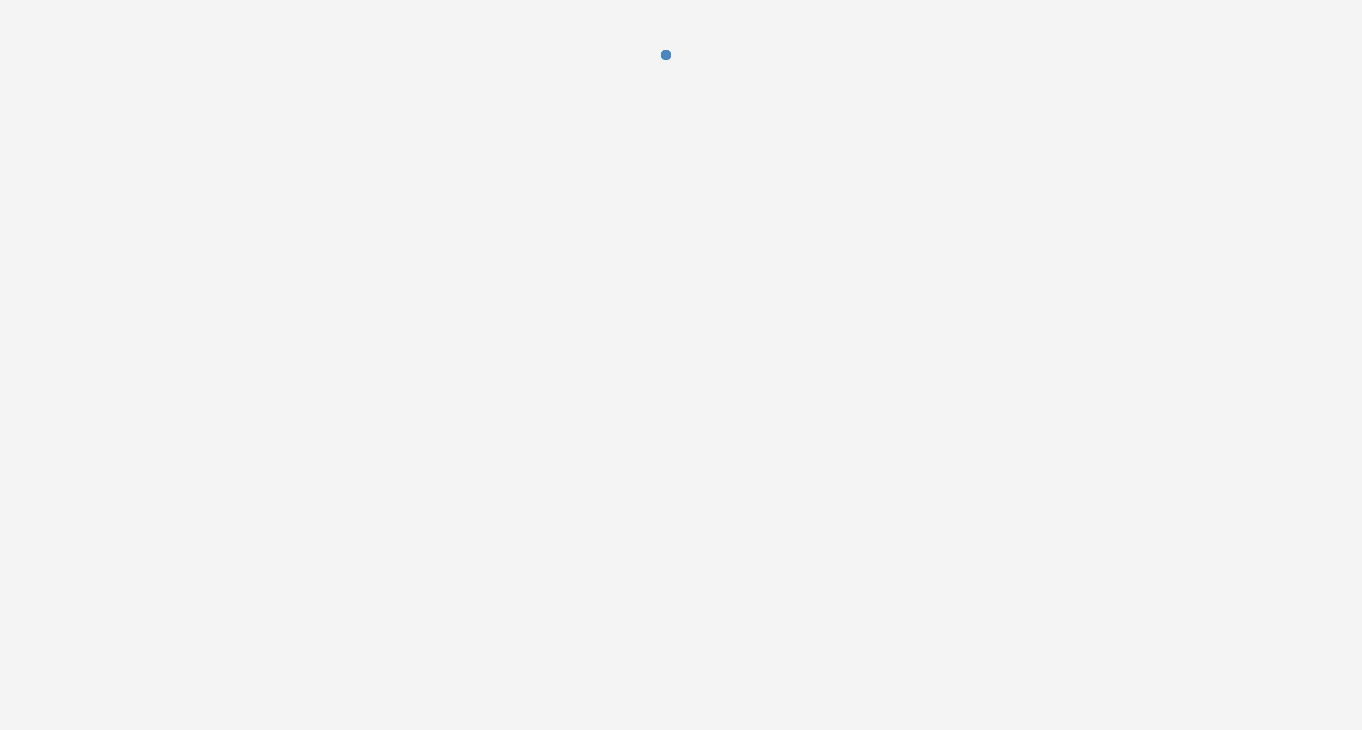 scroll, scrollTop: 0, scrollLeft: 0, axis: both 